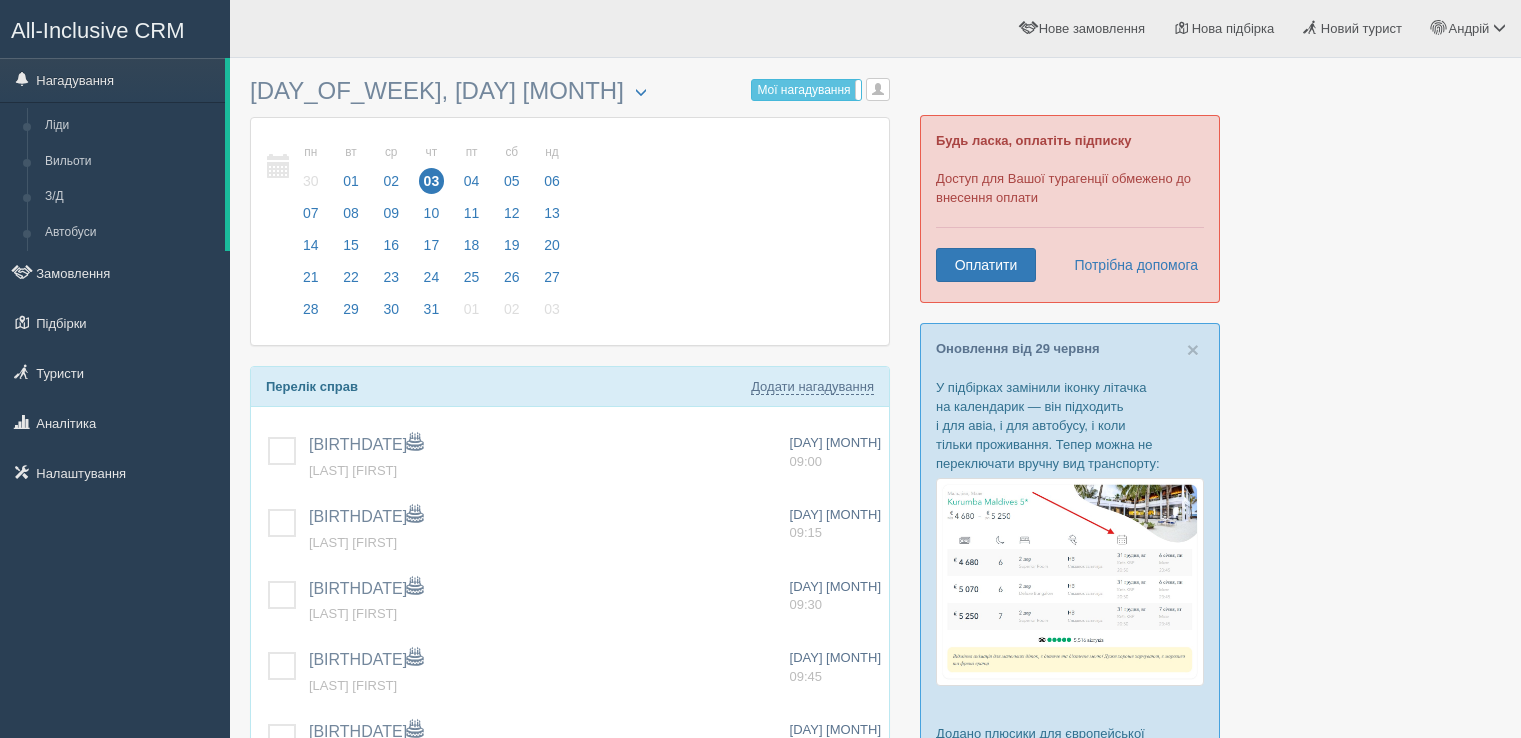 scroll, scrollTop: 0, scrollLeft: 0, axis: both 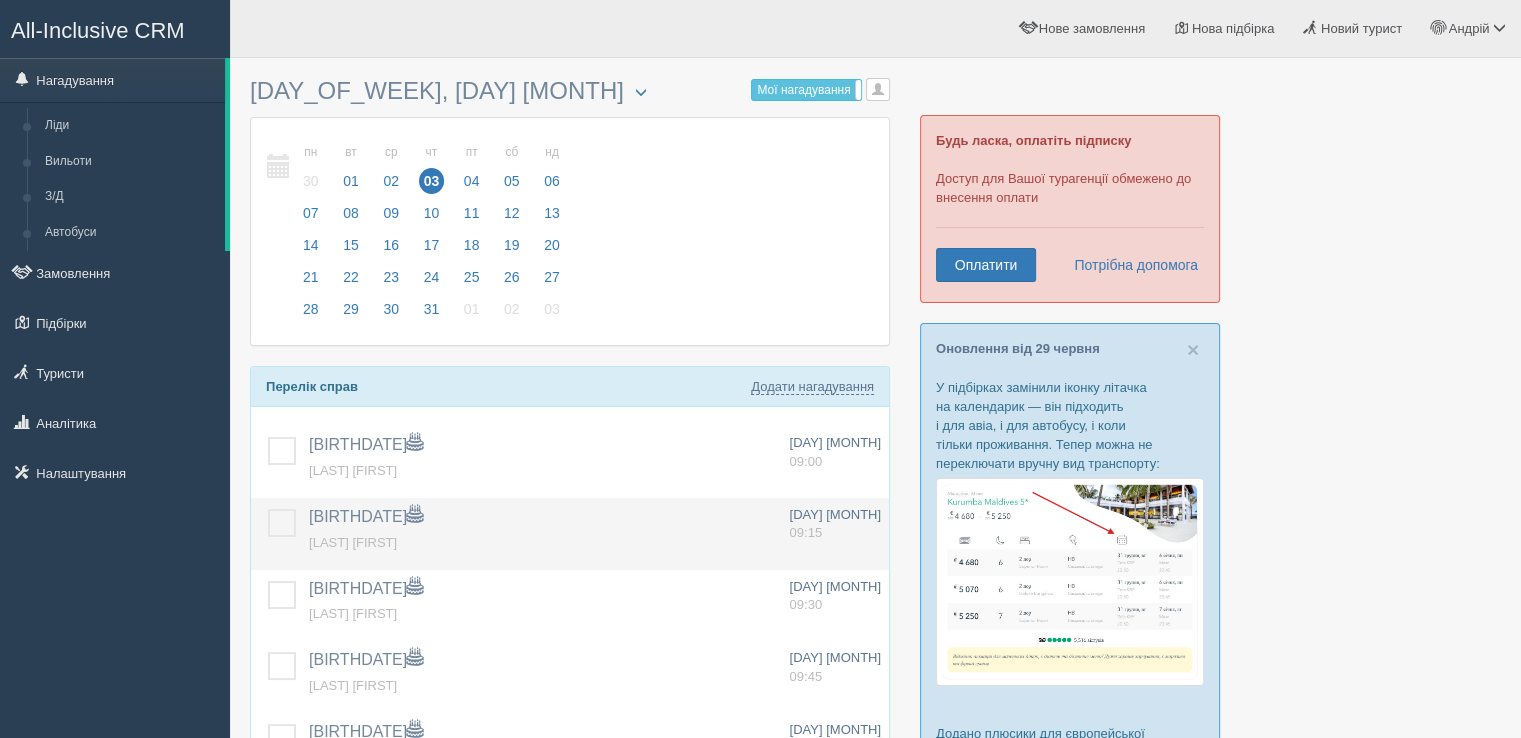 drag, startPoint x: 276, startPoint y: 452, endPoint x: 276, endPoint y: 521, distance: 69 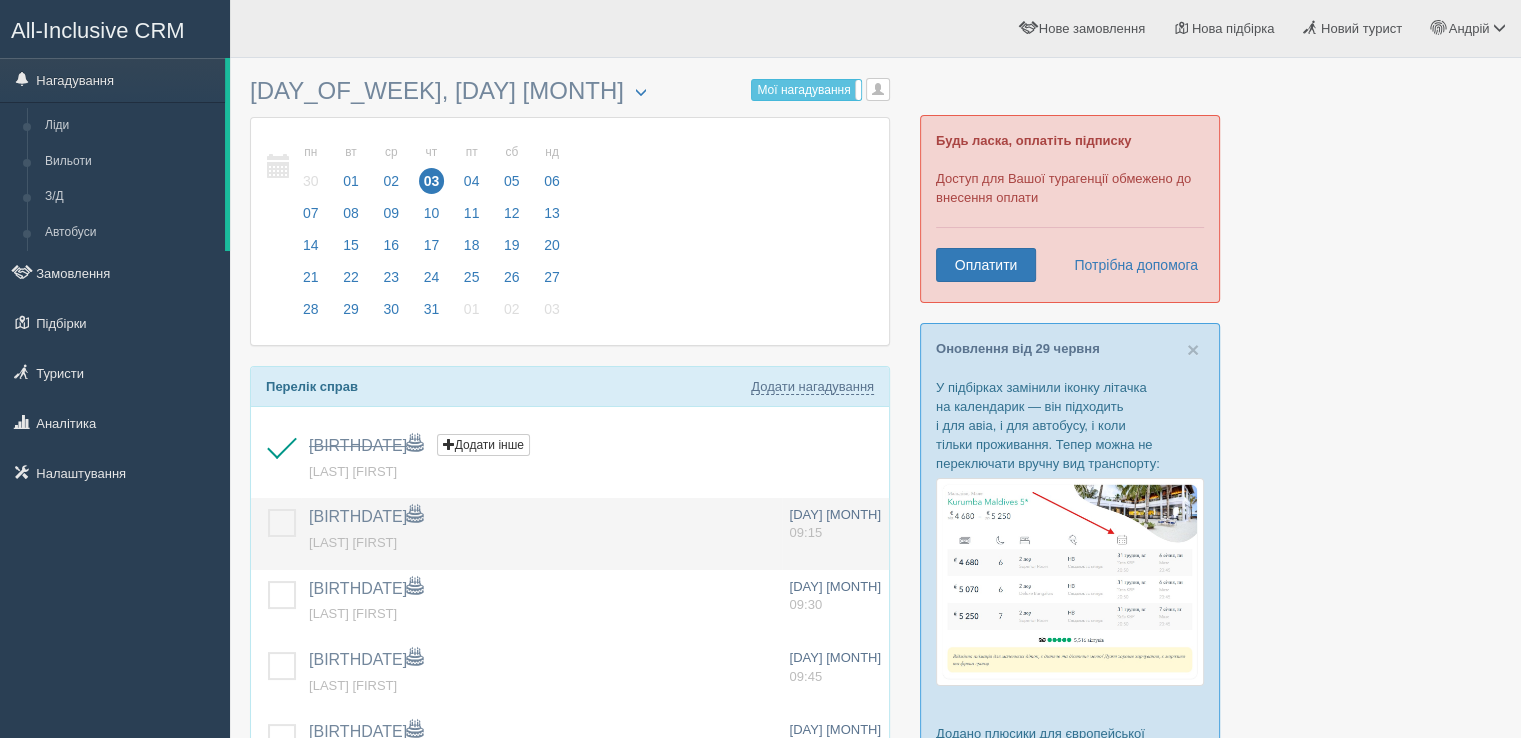click at bounding box center (268, 509) 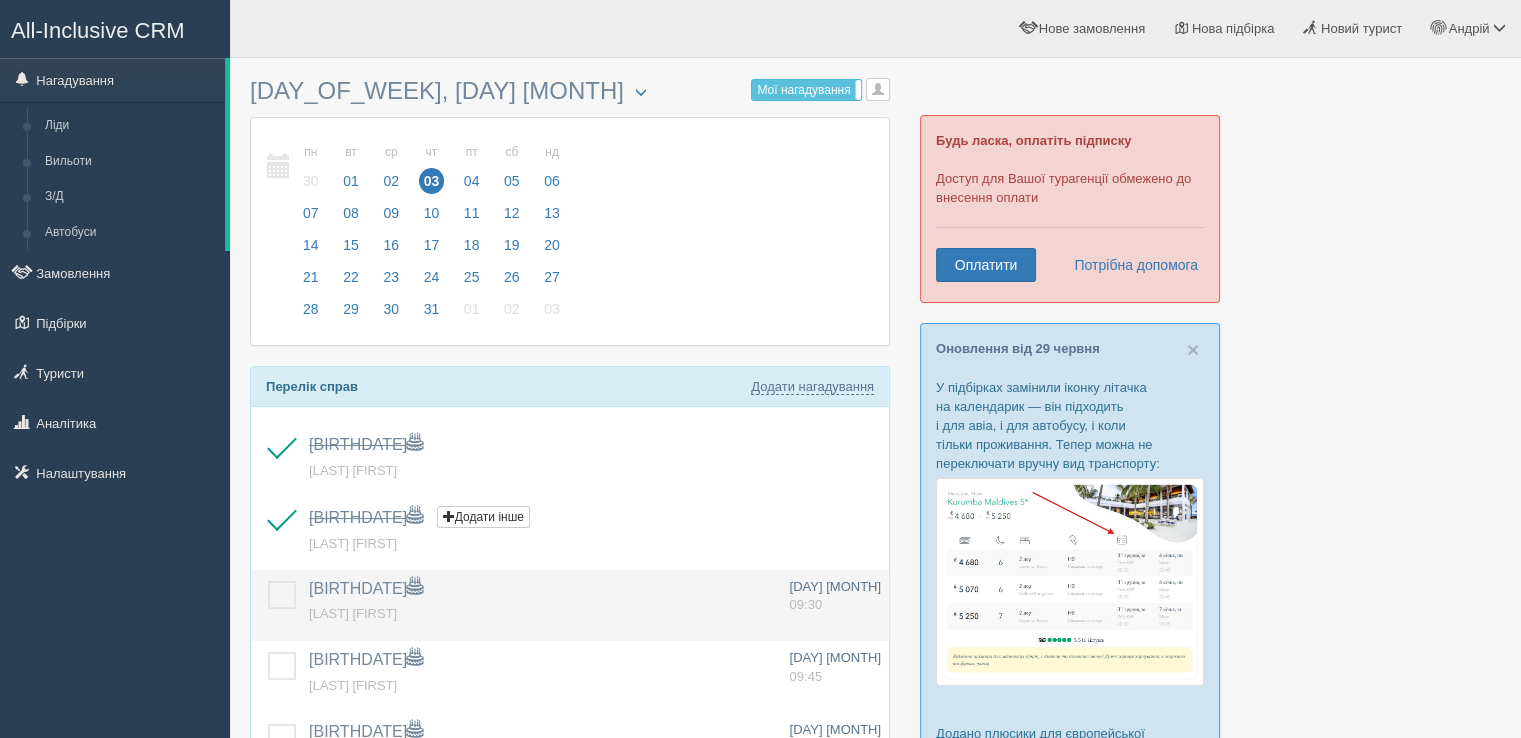 drag, startPoint x: 283, startPoint y: 593, endPoint x: 282, endPoint y: 609, distance: 16.03122 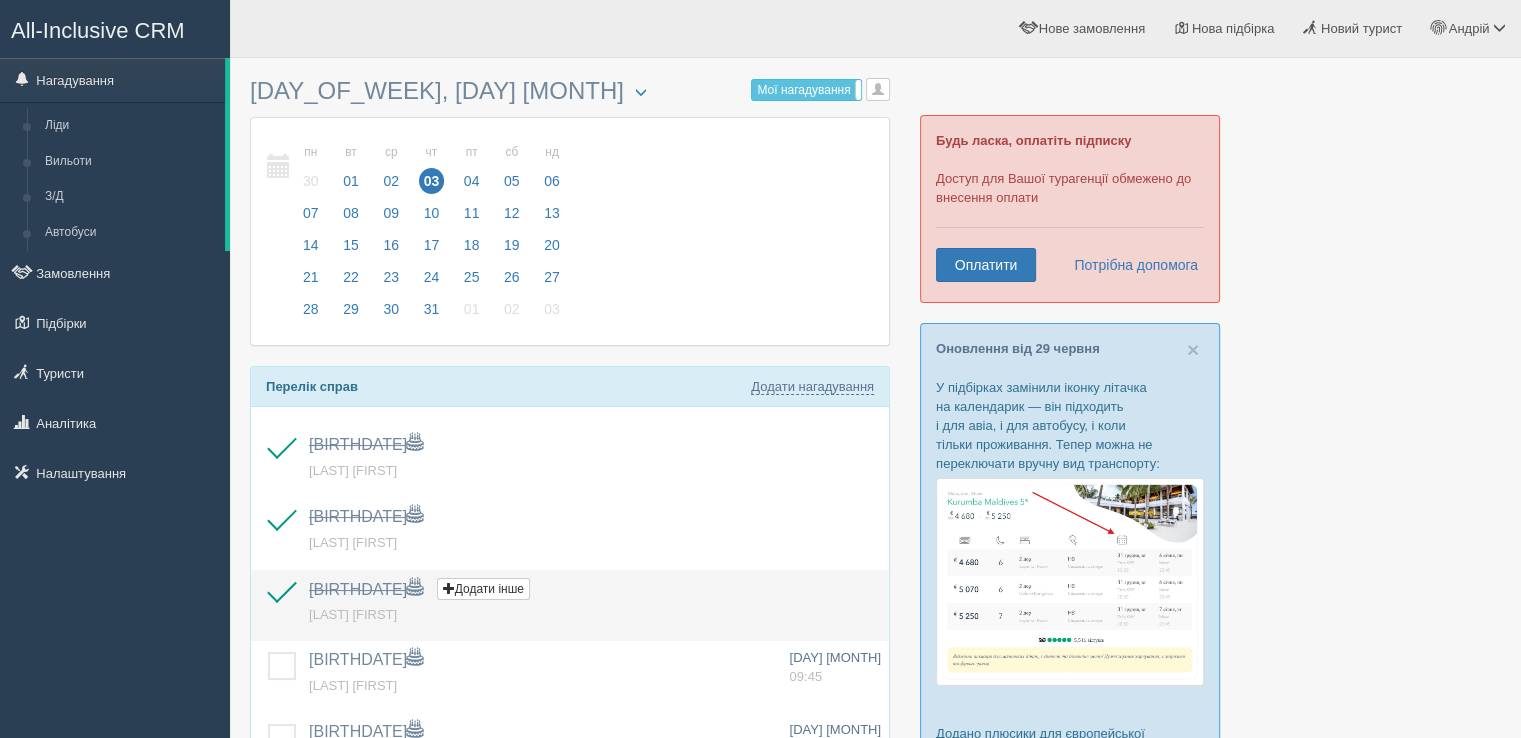 drag, startPoint x: 273, startPoint y: 584, endPoint x: 274, endPoint y: 618, distance: 34.0147 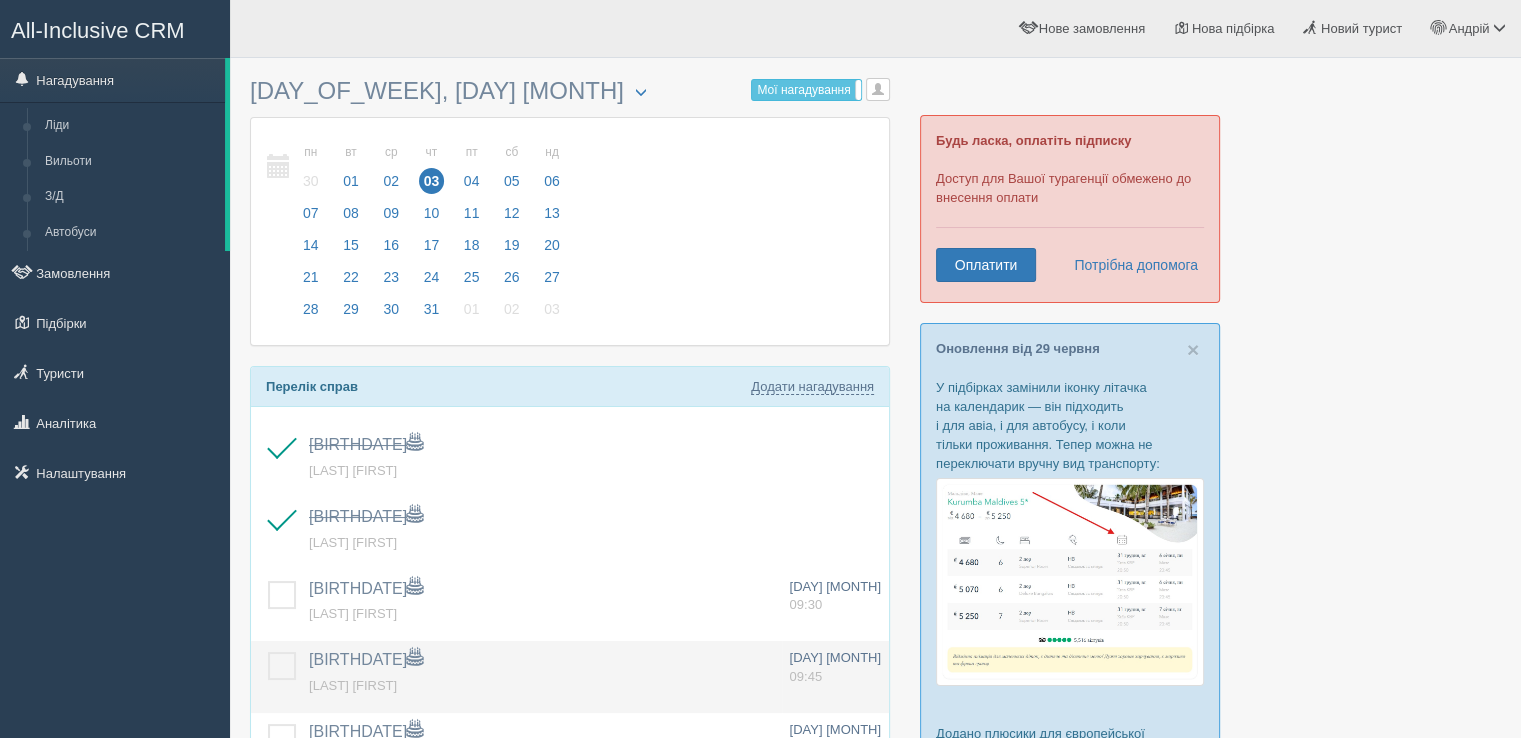 click at bounding box center [268, 652] 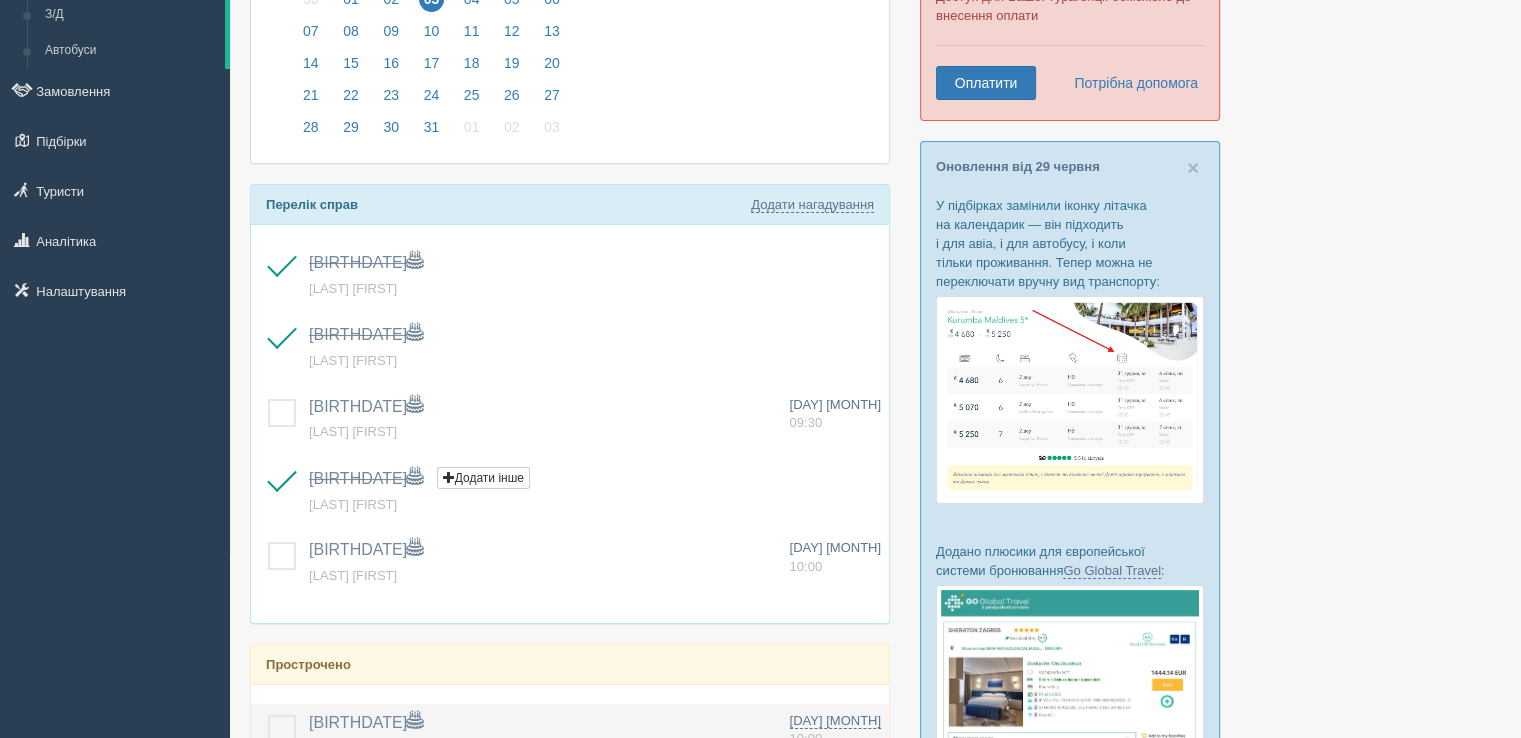 scroll, scrollTop: 300, scrollLeft: 0, axis: vertical 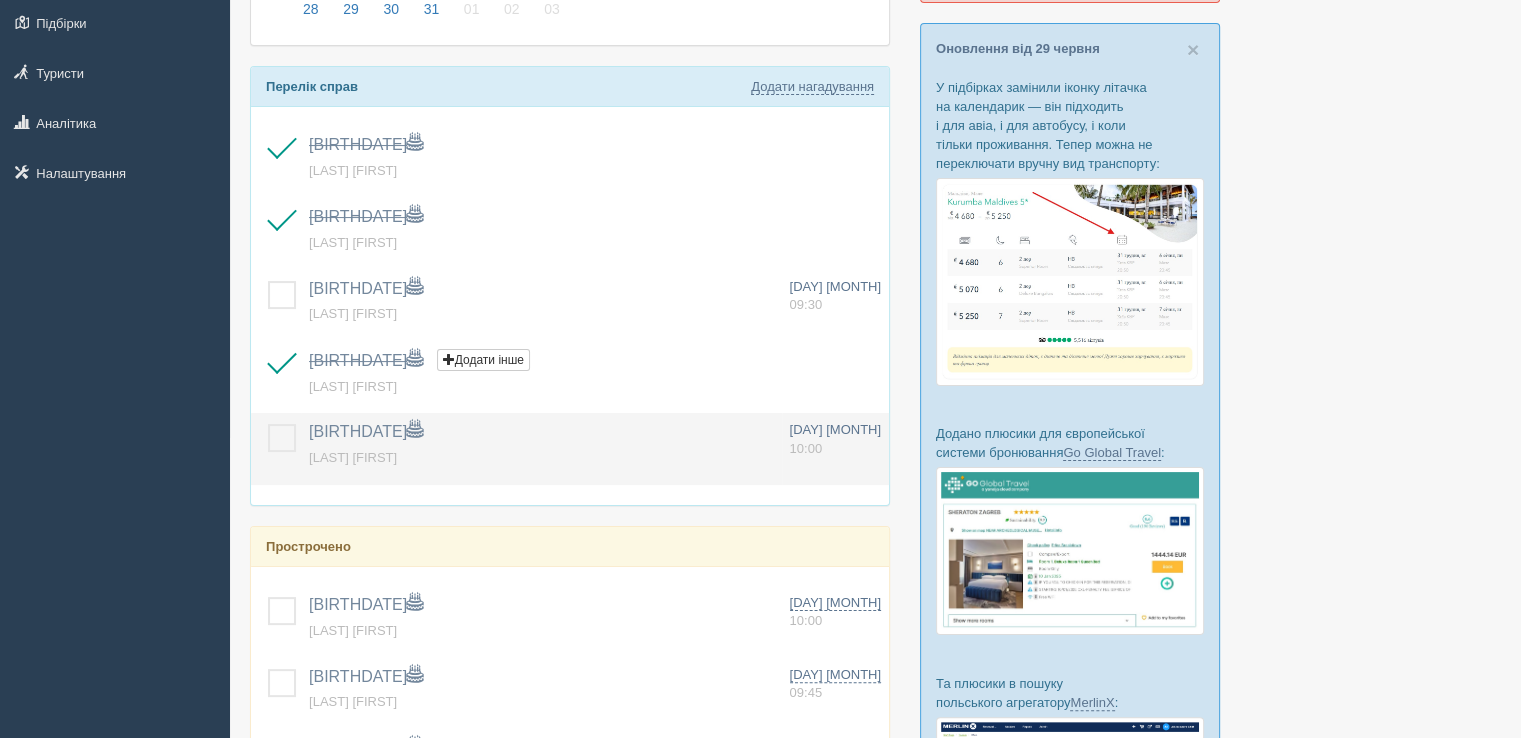 click at bounding box center (268, 424) 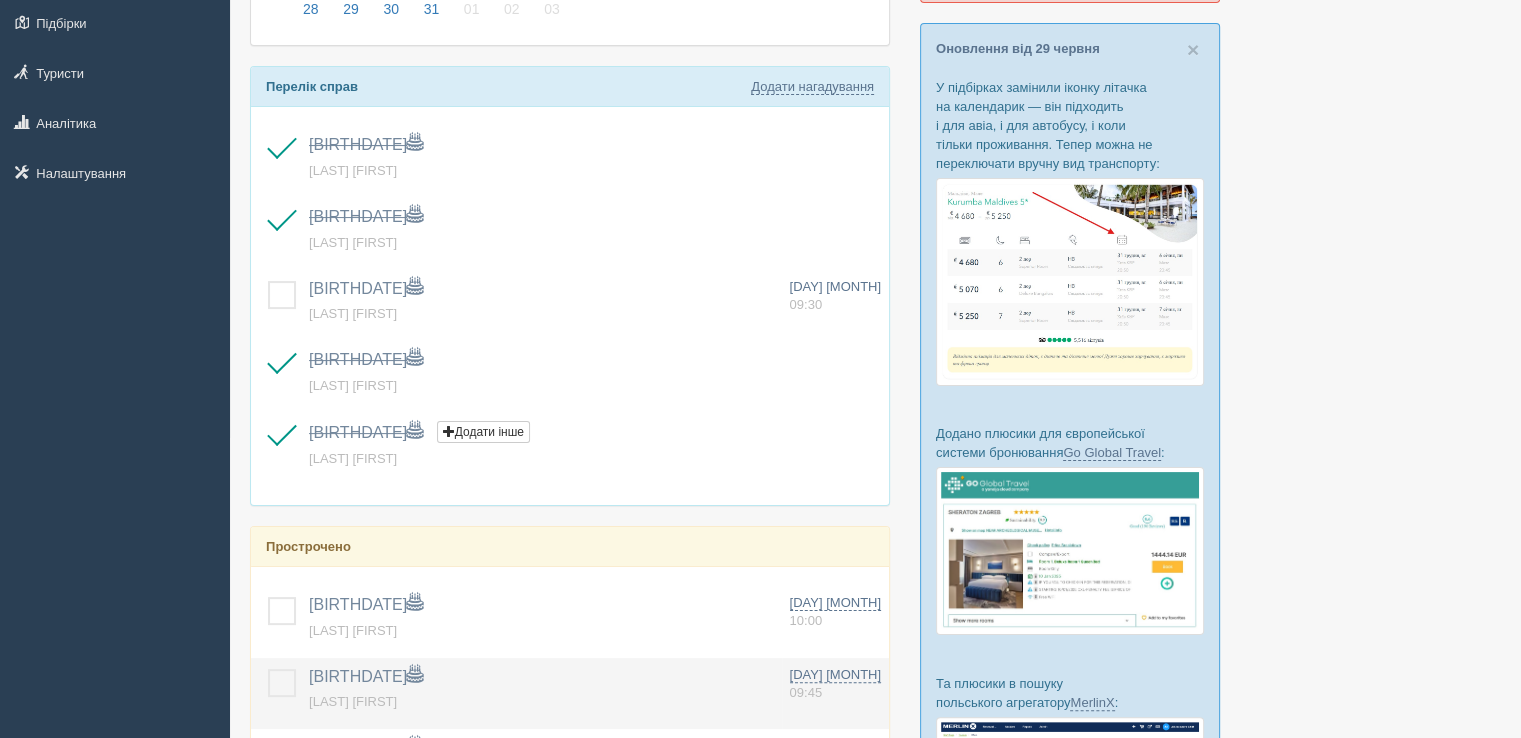 drag, startPoint x: 283, startPoint y: 608, endPoint x: 274, endPoint y: 659, distance: 51.78803 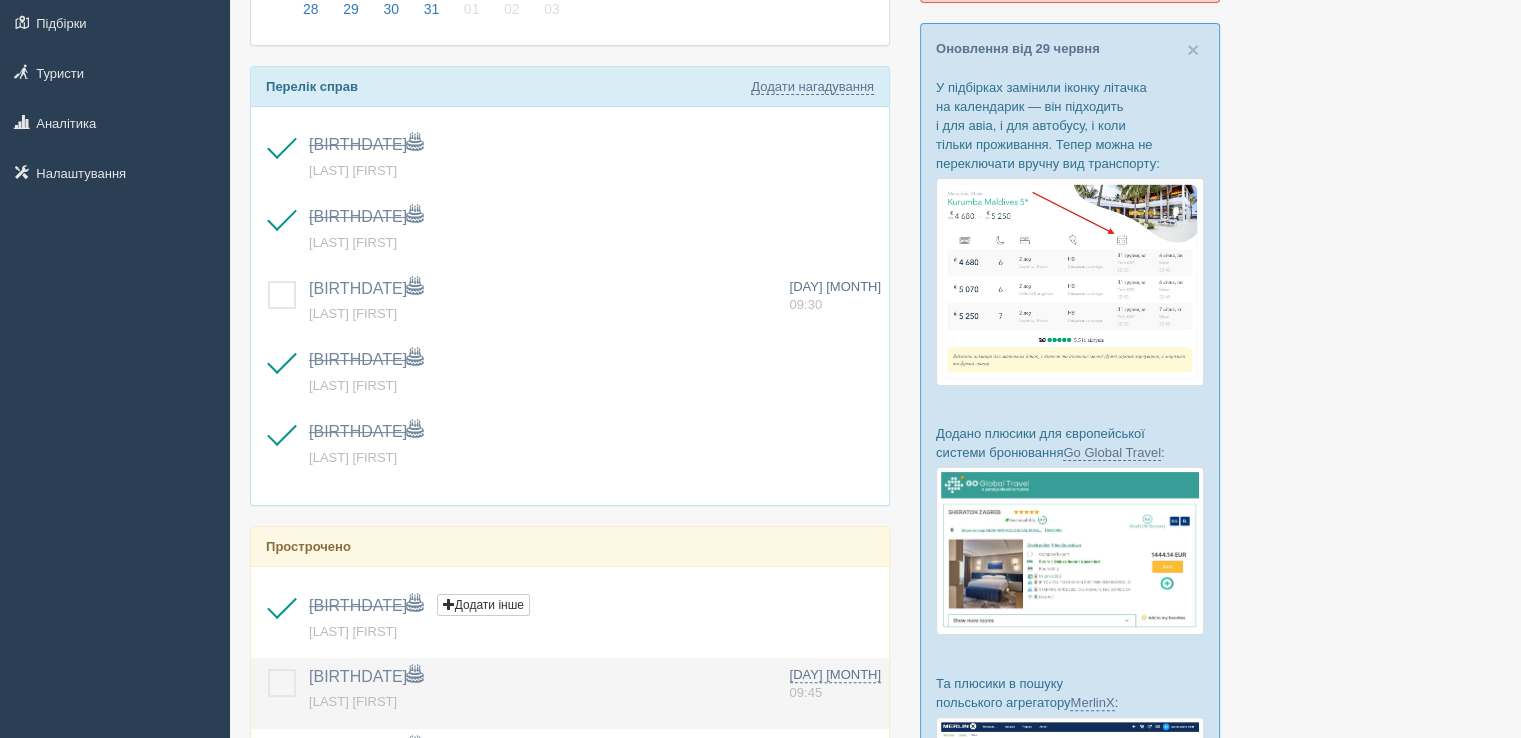 click at bounding box center (268, 669) 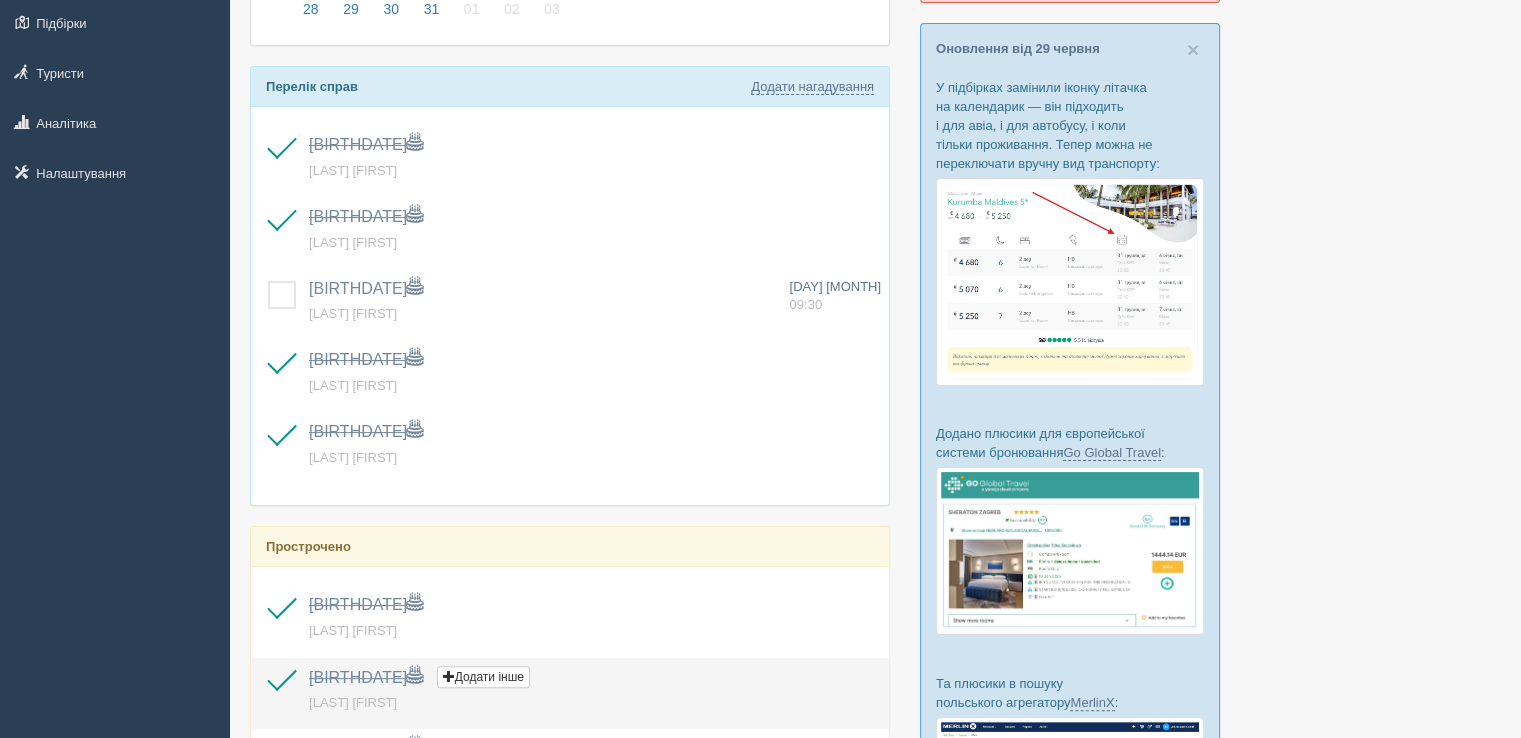 scroll, scrollTop: 700, scrollLeft: 0, axis: vertical 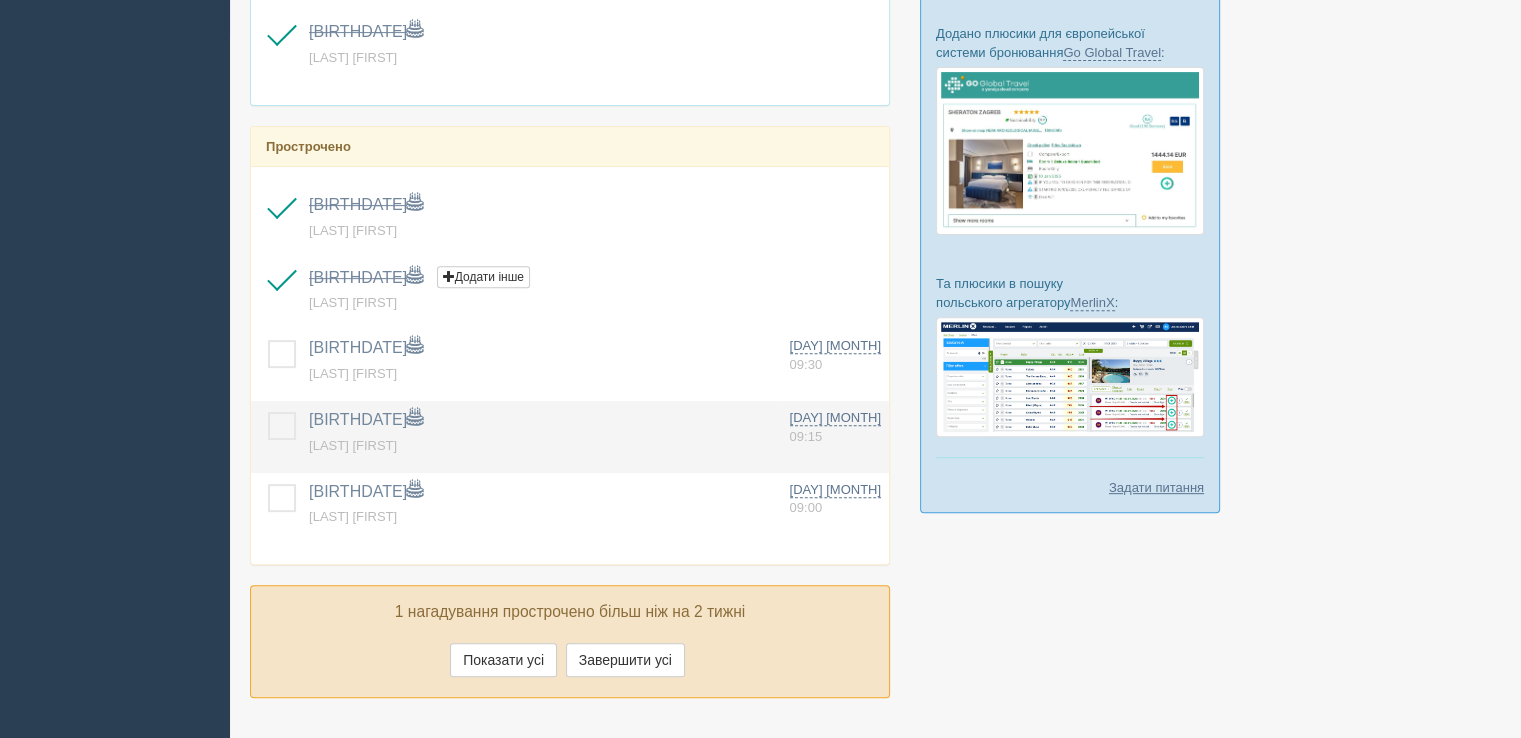 click at bounding box center (268, 412) 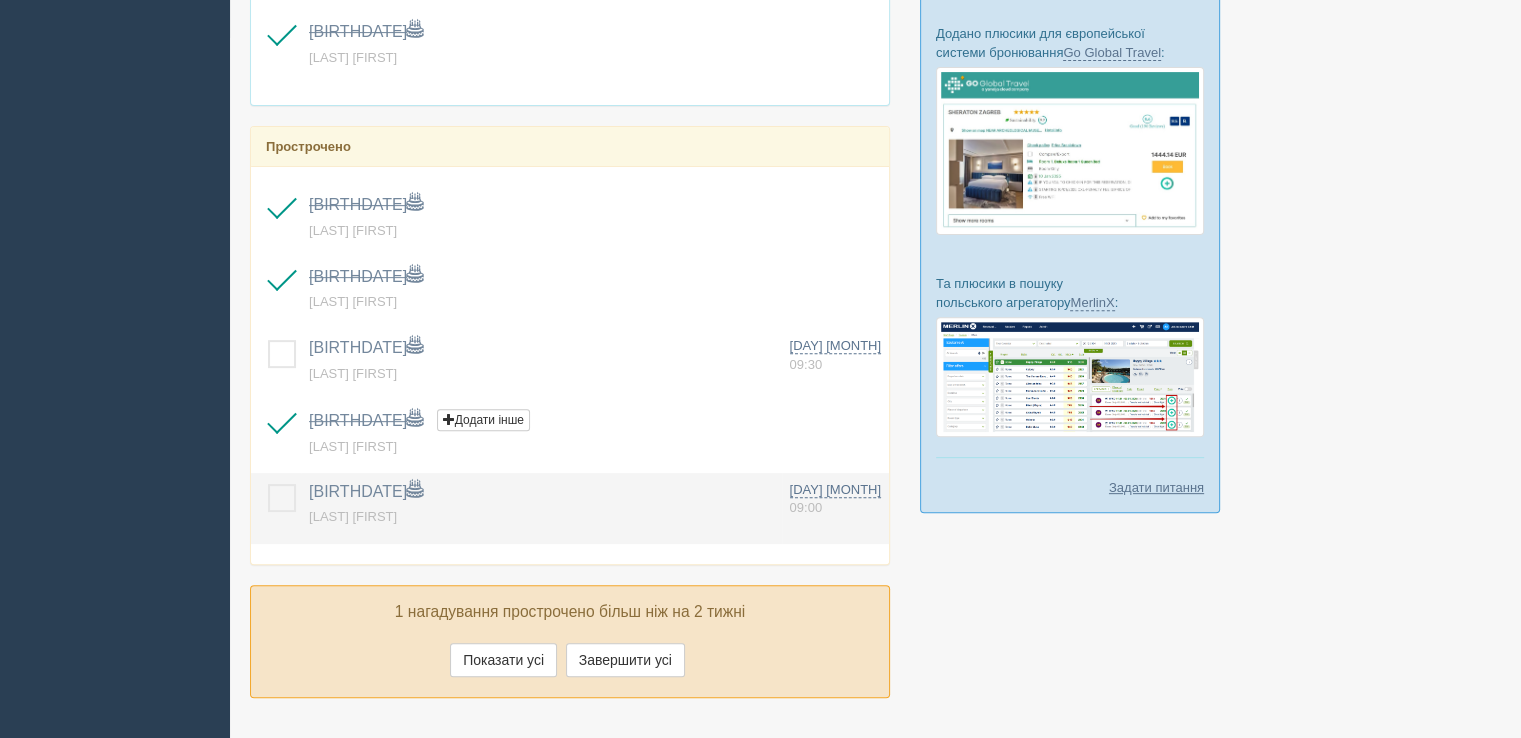 click at bounding box center [268, 484] 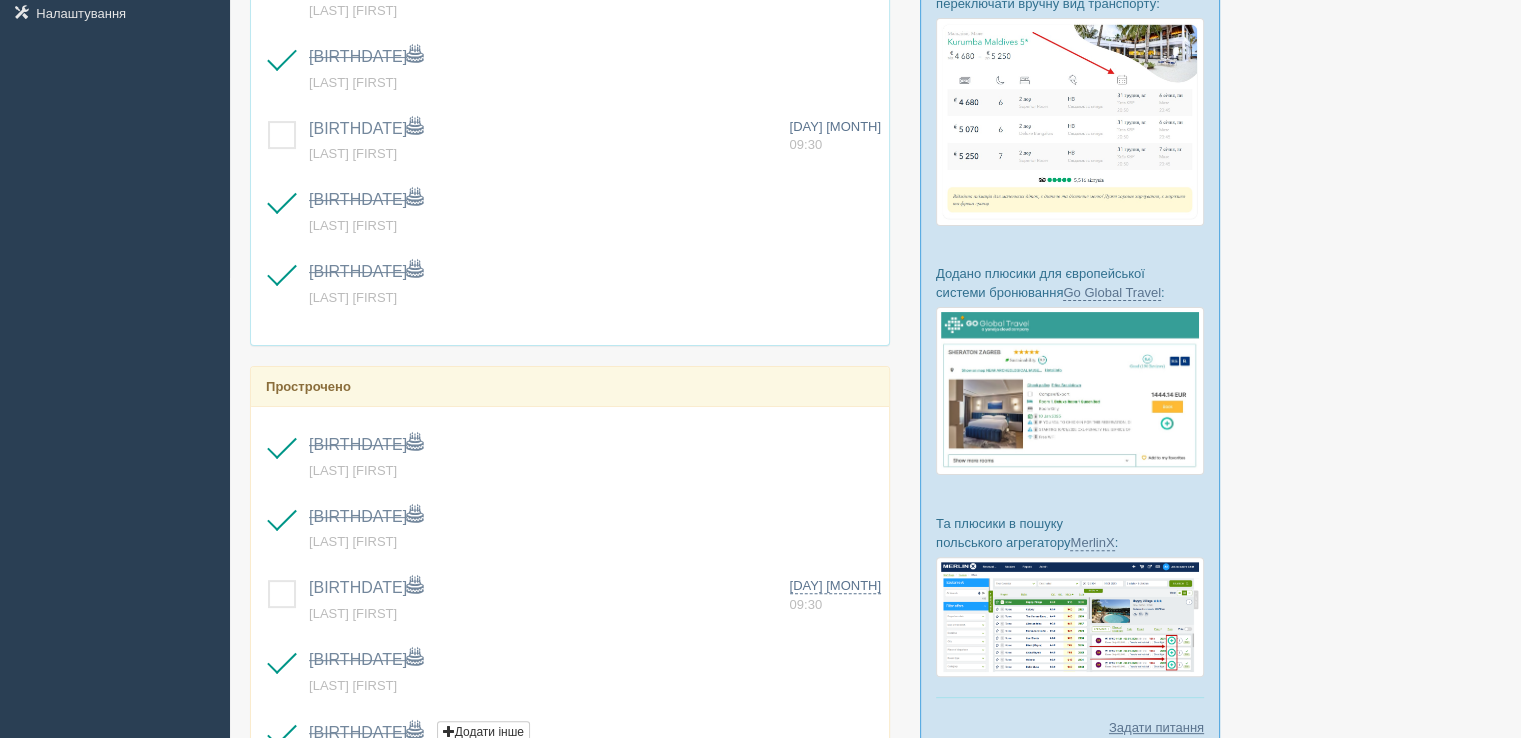 scroll, scrollTop: 0, scrollLeft: 0, axis: both 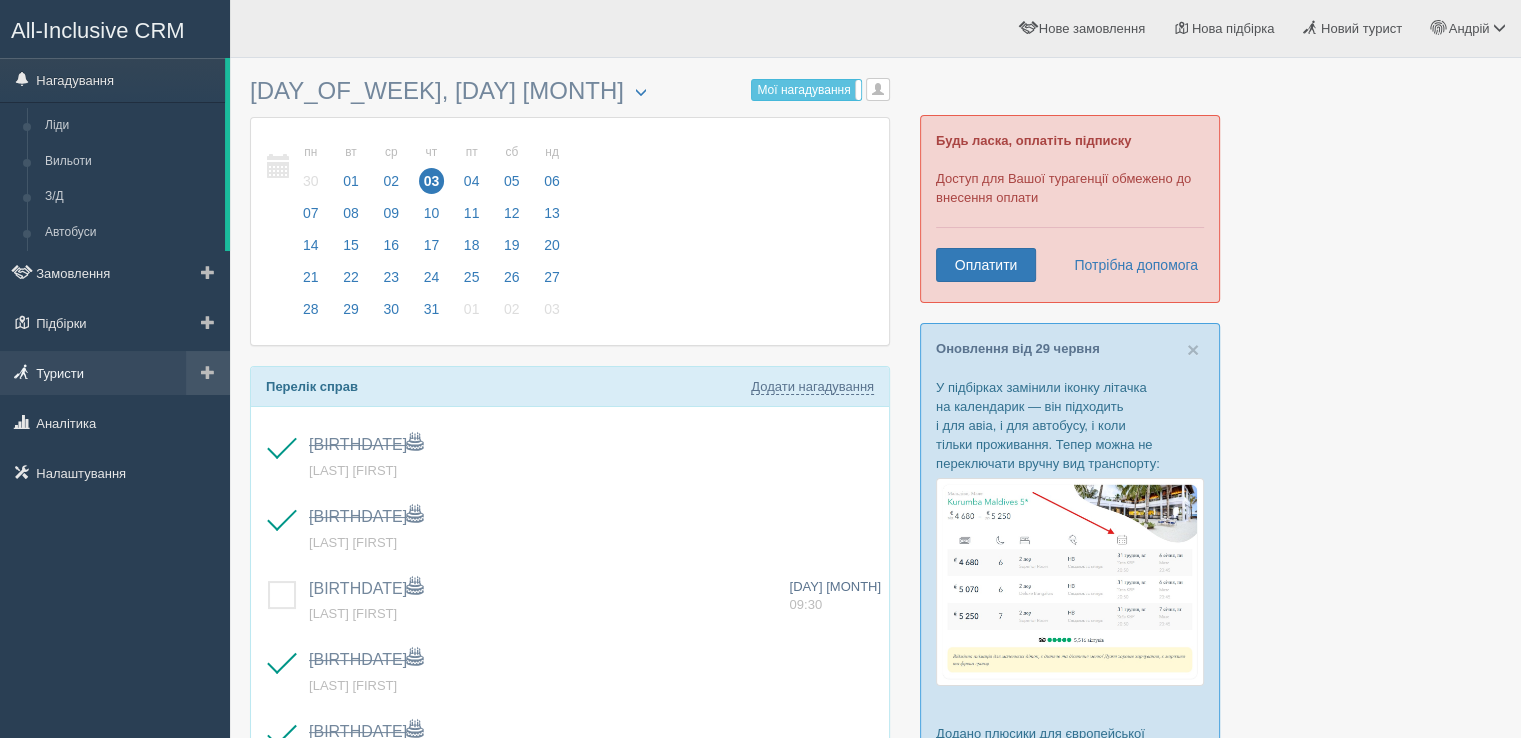 click on "Туристи" at bounding box center (115, 373) 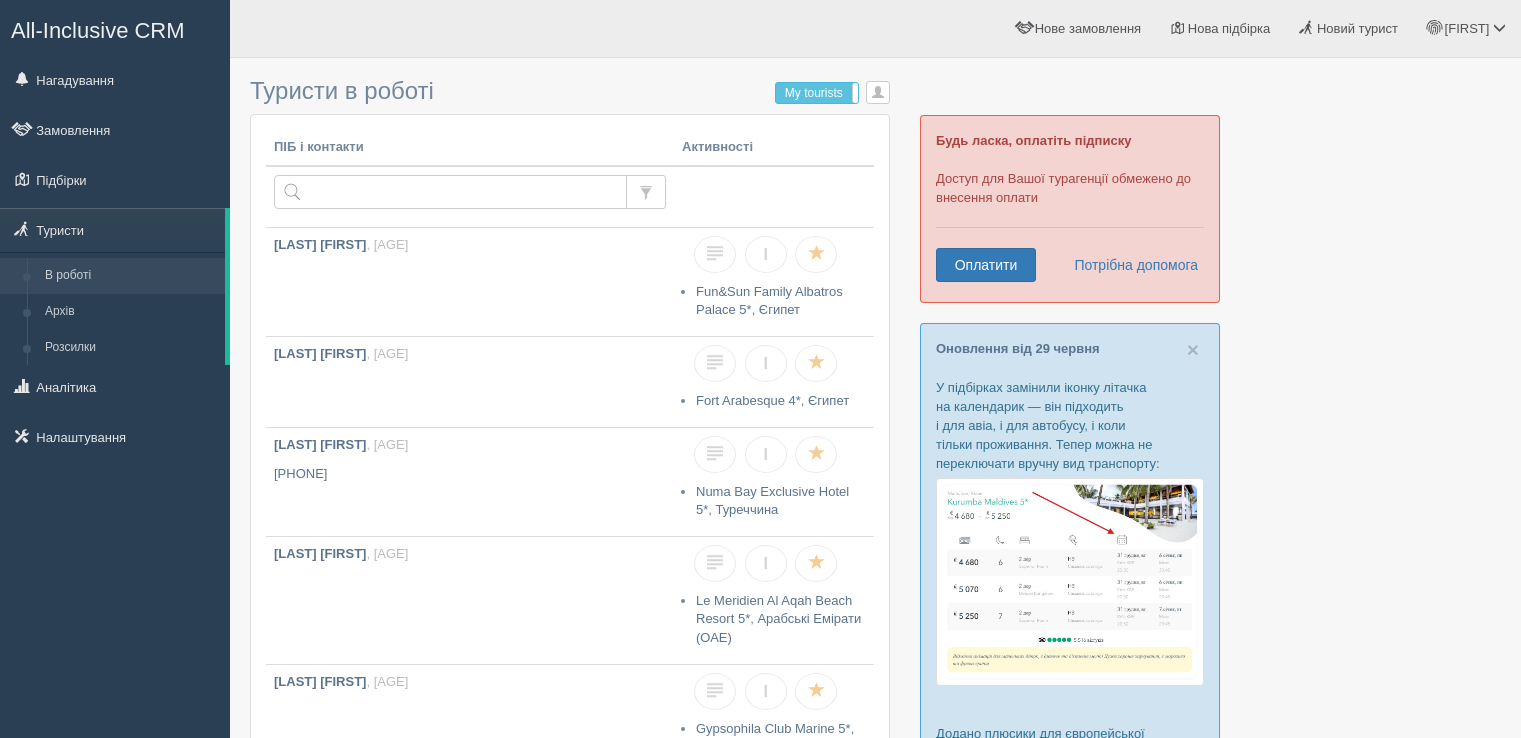 scroll, scrollTop: 0, scrollLeft: 0, axis: both 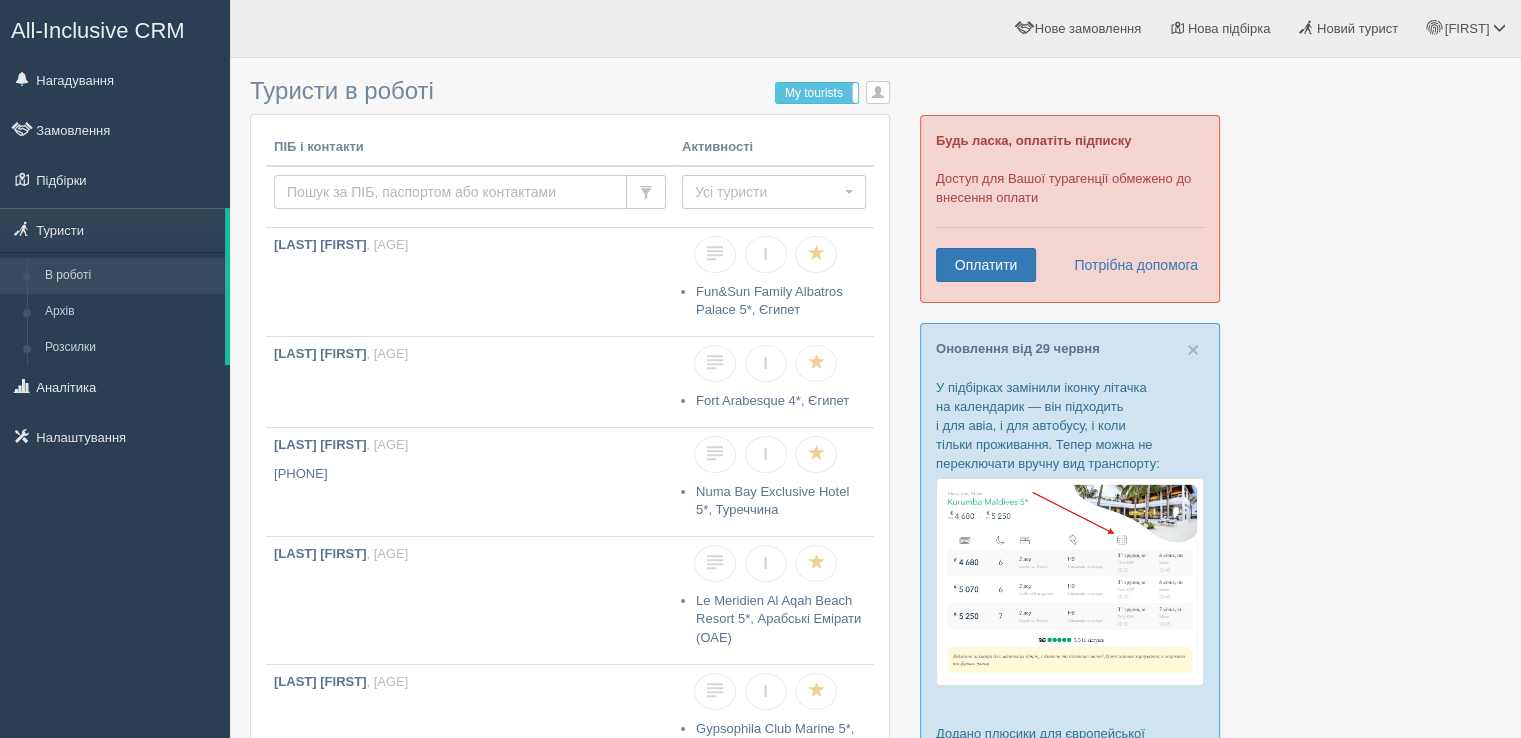 click at bounding box center [450, 192] 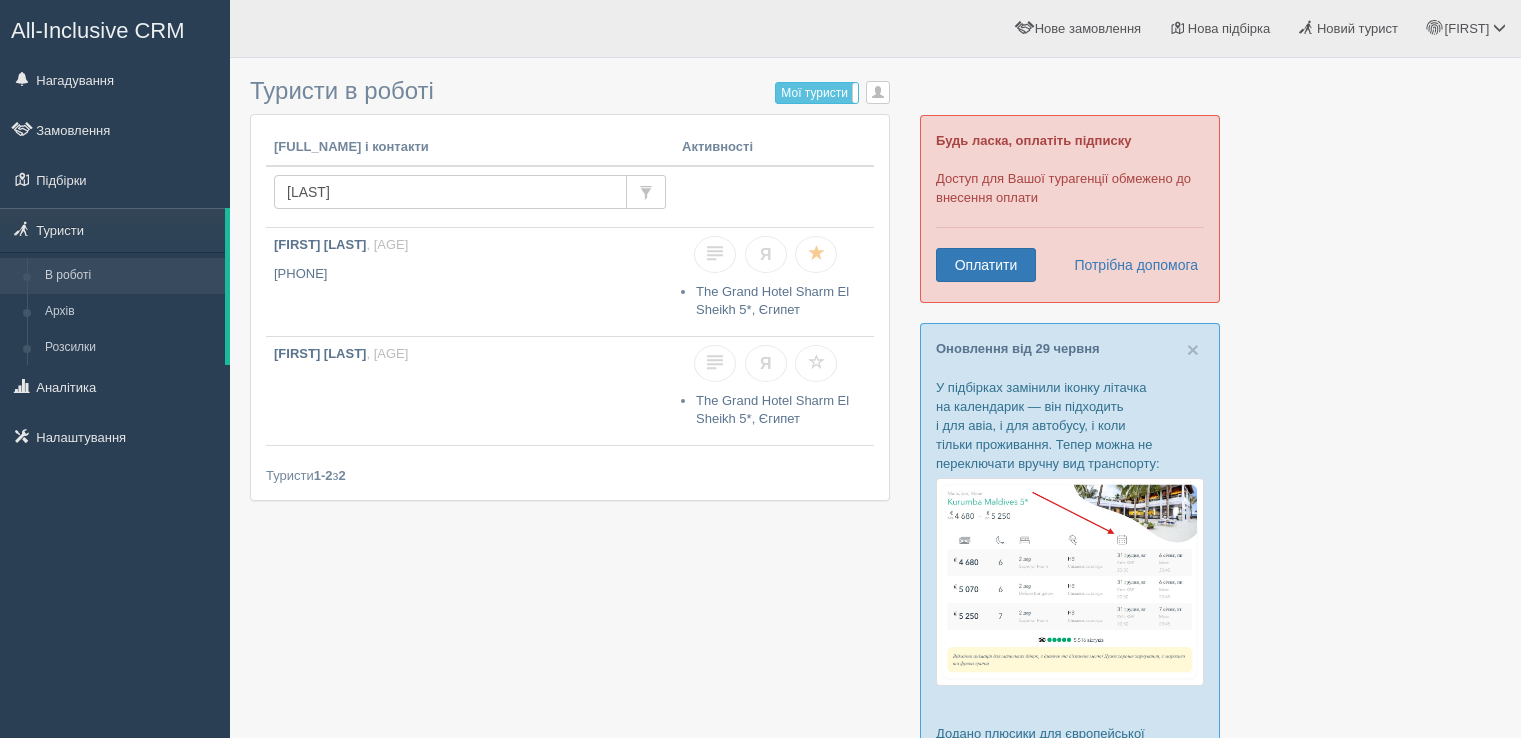 scroll, scrollTop: 0, scrollLeft: 0, axis: both 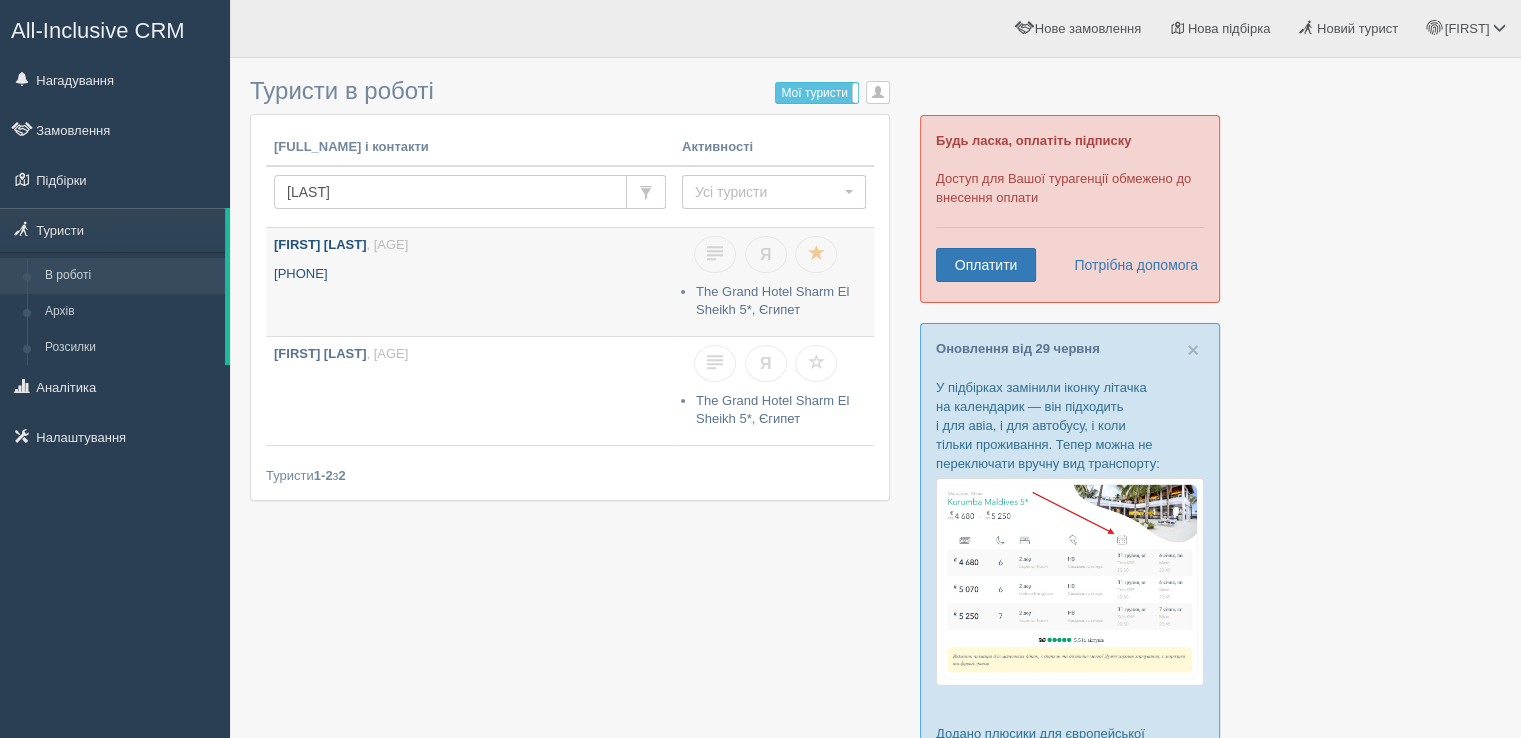 click on ",
[AGE]" at bounding box center [387, 244] 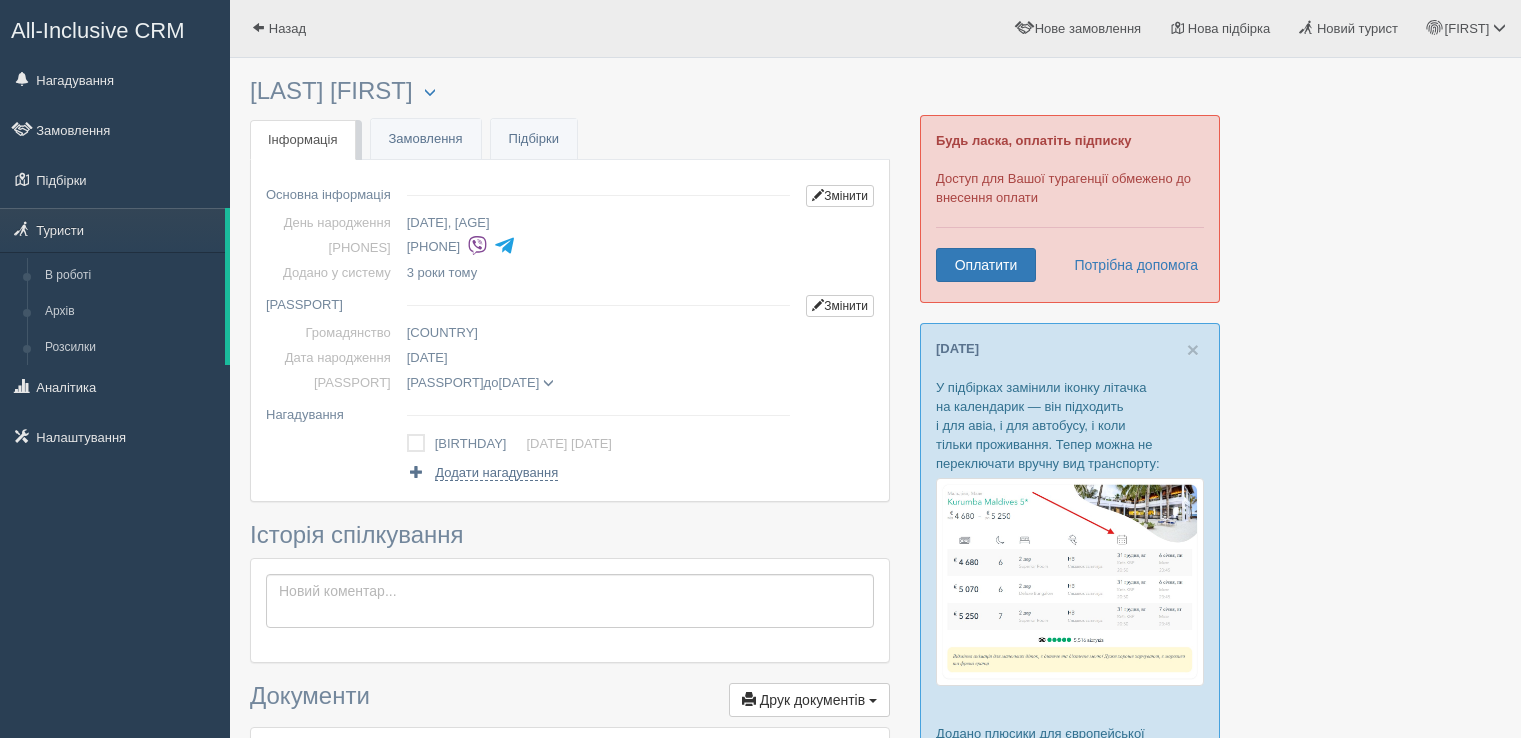 scroll, scrollTop: 0, scrollLeft: 0, axis: both 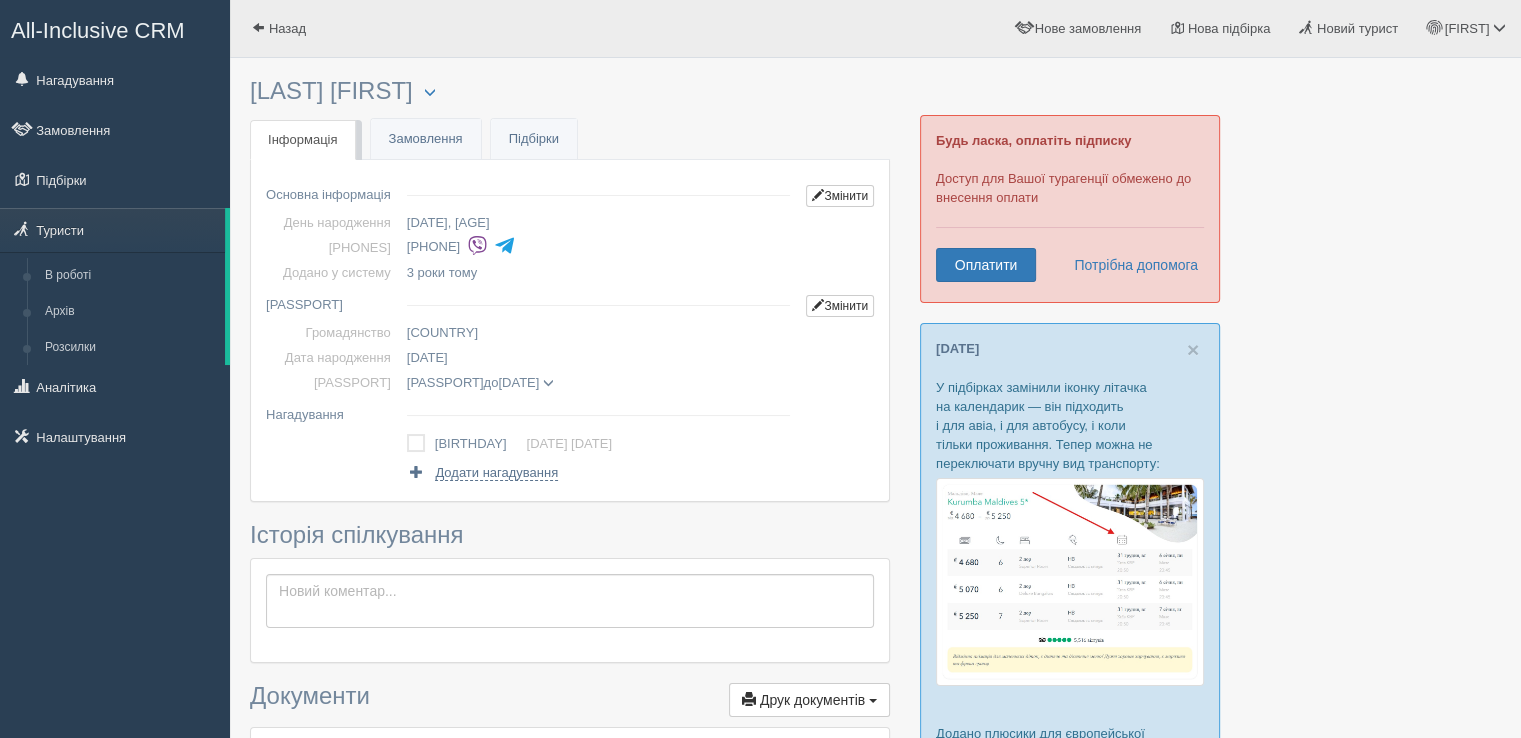 drag, startPoint x: 415, startPoint y: 246, endPoint x: 518, endPoint y: 246, distance: 103 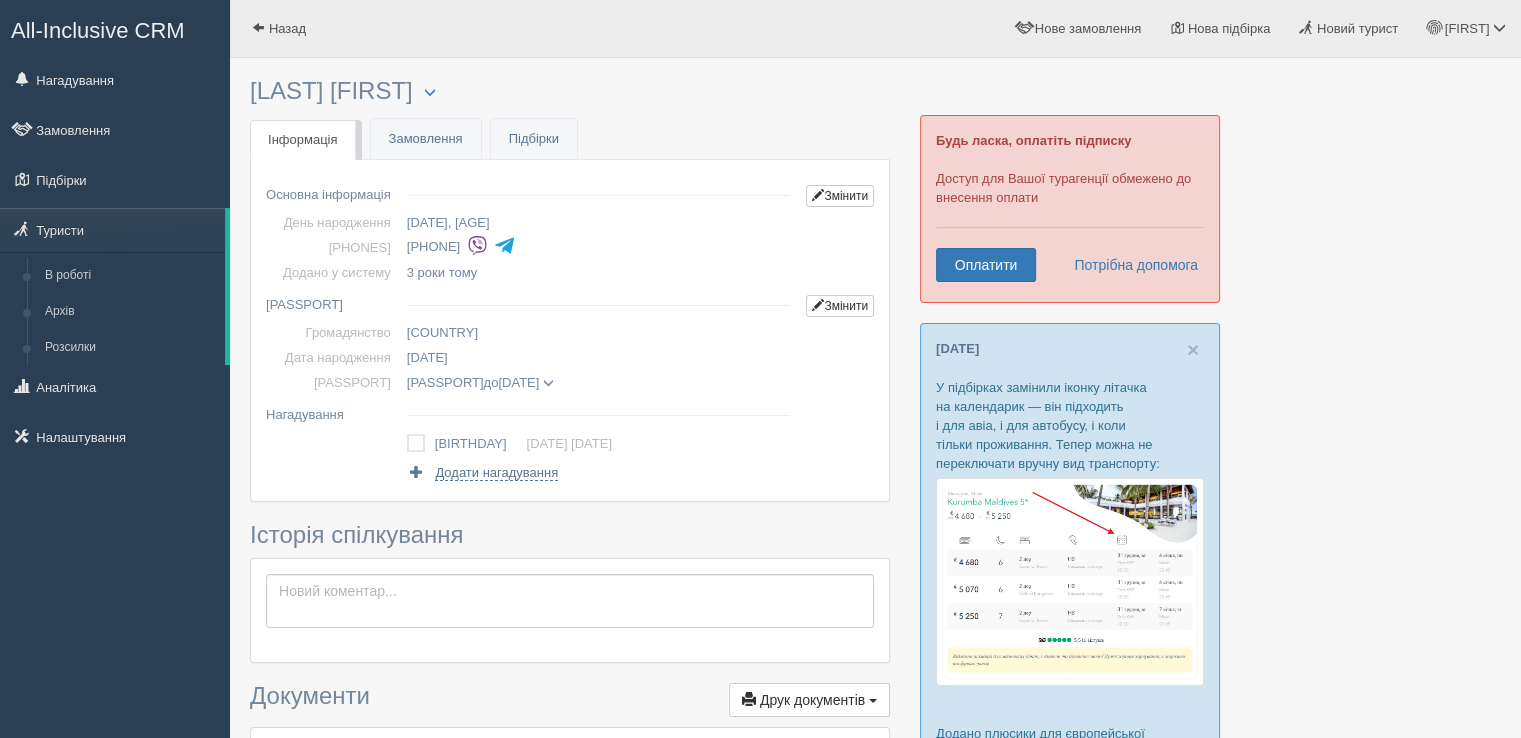 click on "[PHONE]" at bounding box center (603, 247) 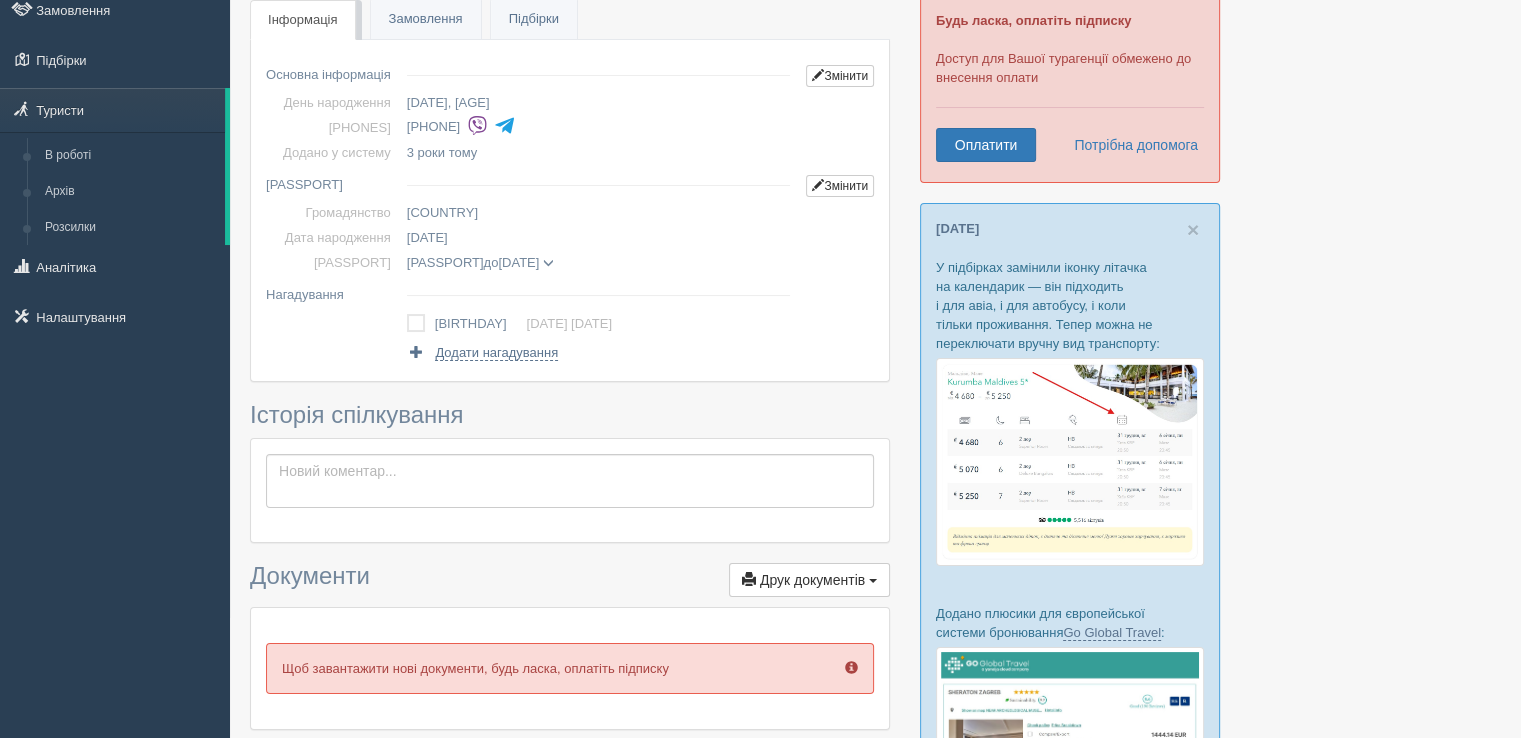 scroll, scrollTop: 500, scrollLeft: 0, axis: vertical 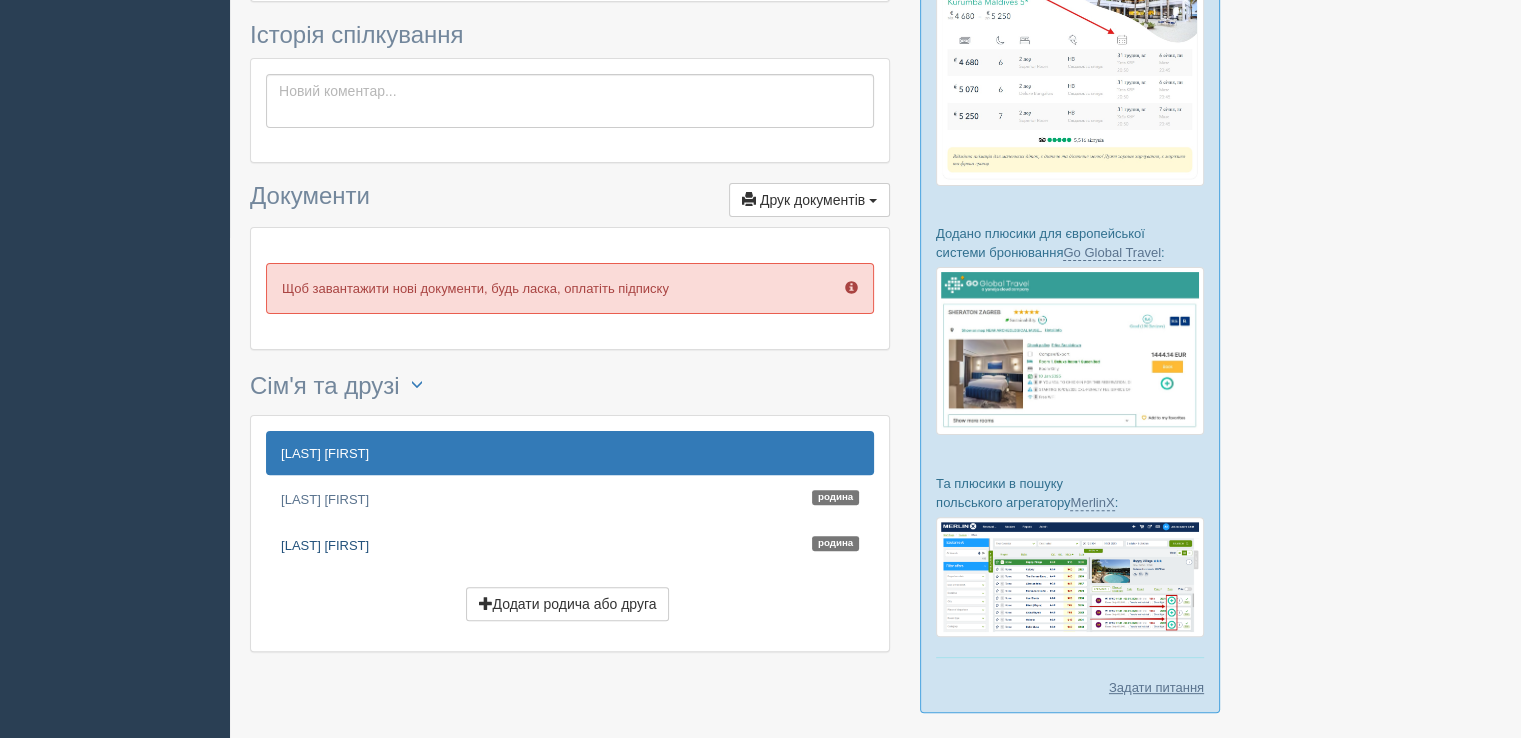 click on "[LAST] [FIRST]
[FAMILY]" at bounding box center (570, 545) 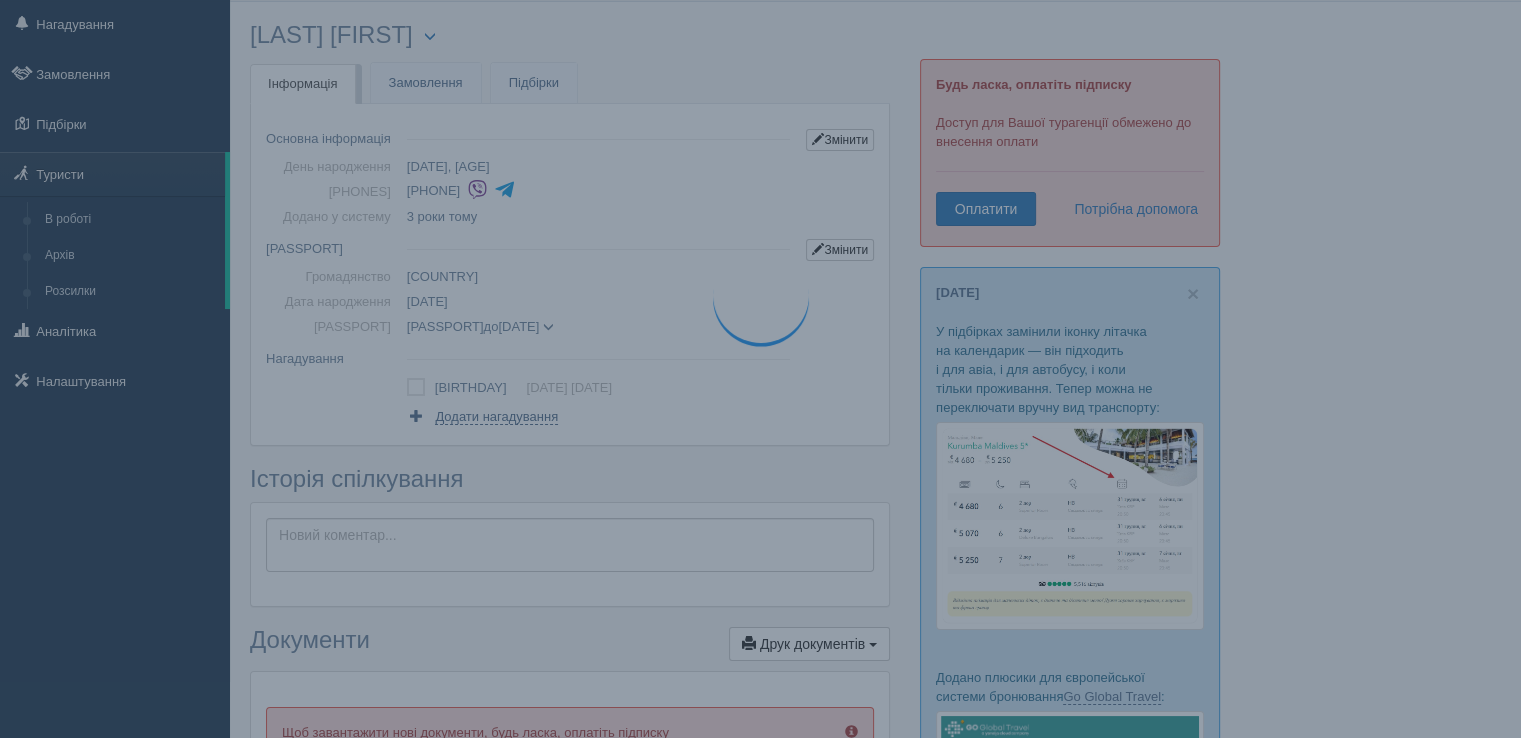 scroll, scrollTop: 0, scrollLeft: 0, axis: both 